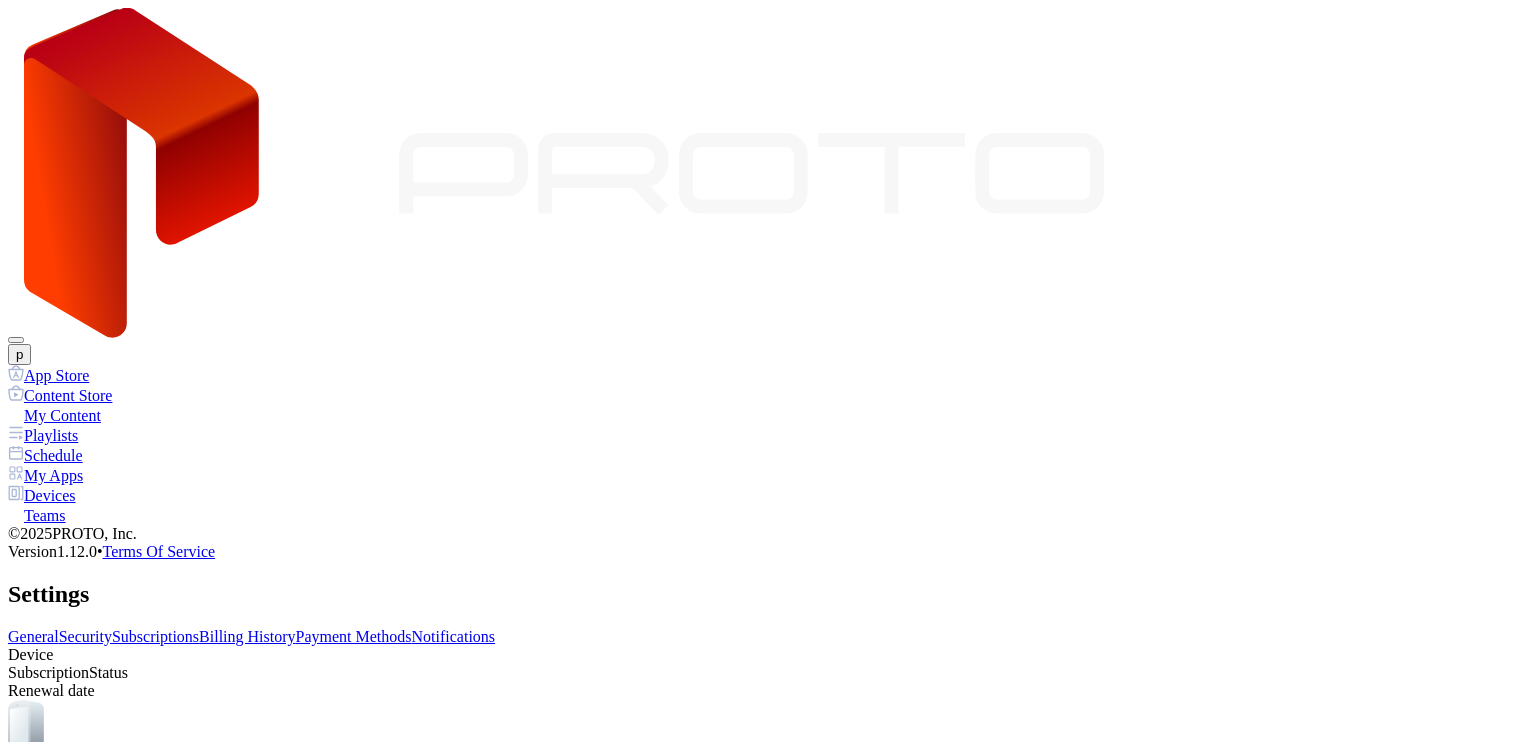 scroll, scrollTop: 0, scrollLeft: 0, axis: both 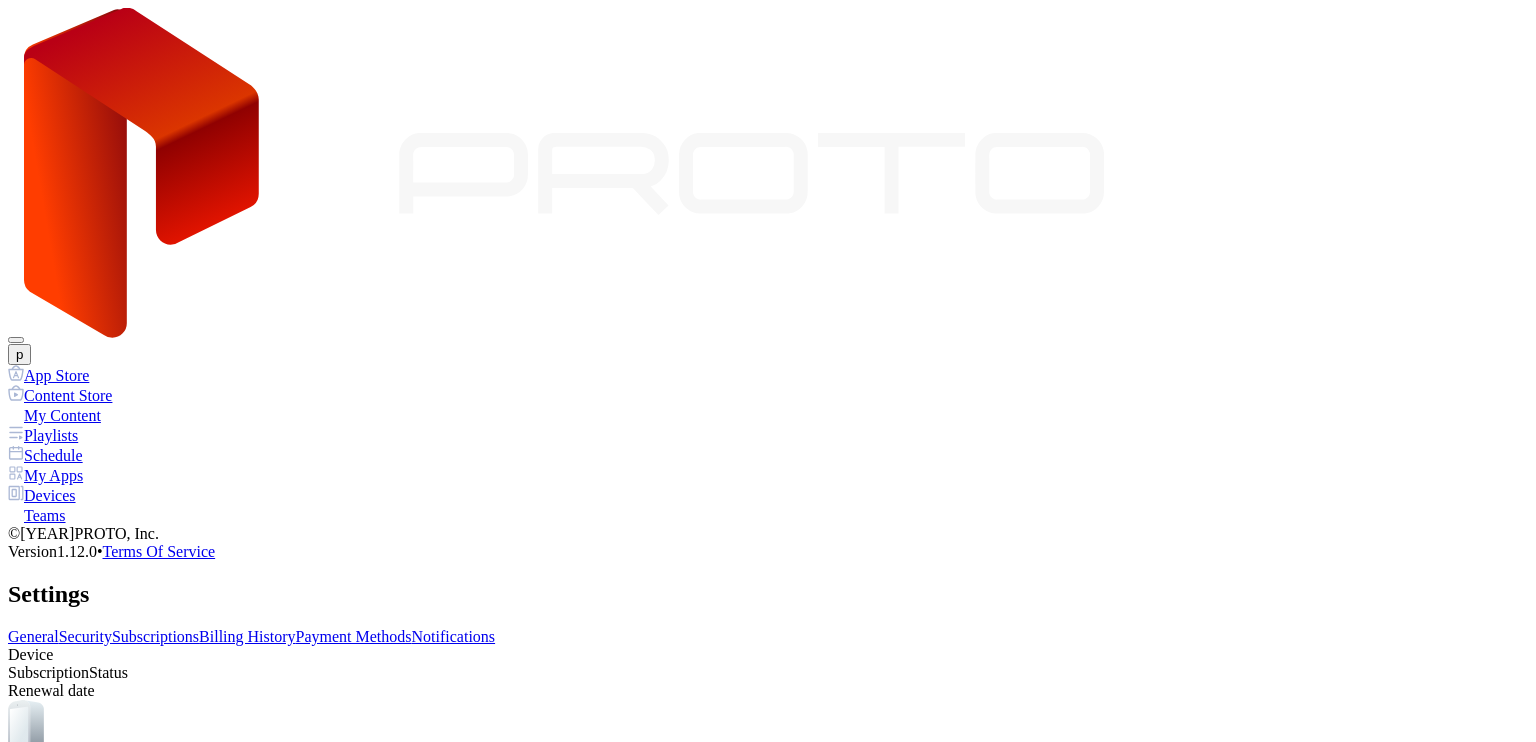 click on "Billing History" at bounding box center [247, 636] 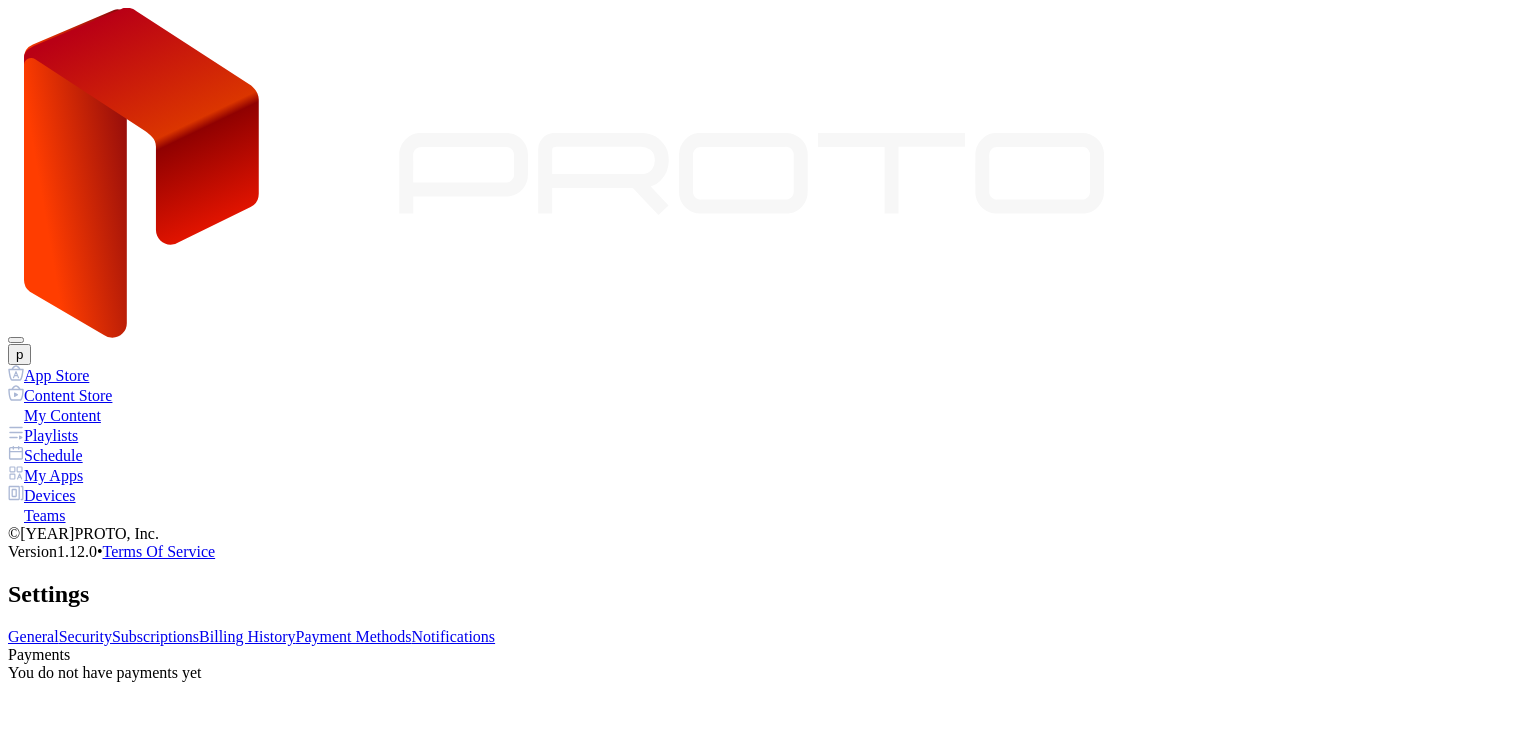 click on "Payment Methods" at bounding box center (354, 636) 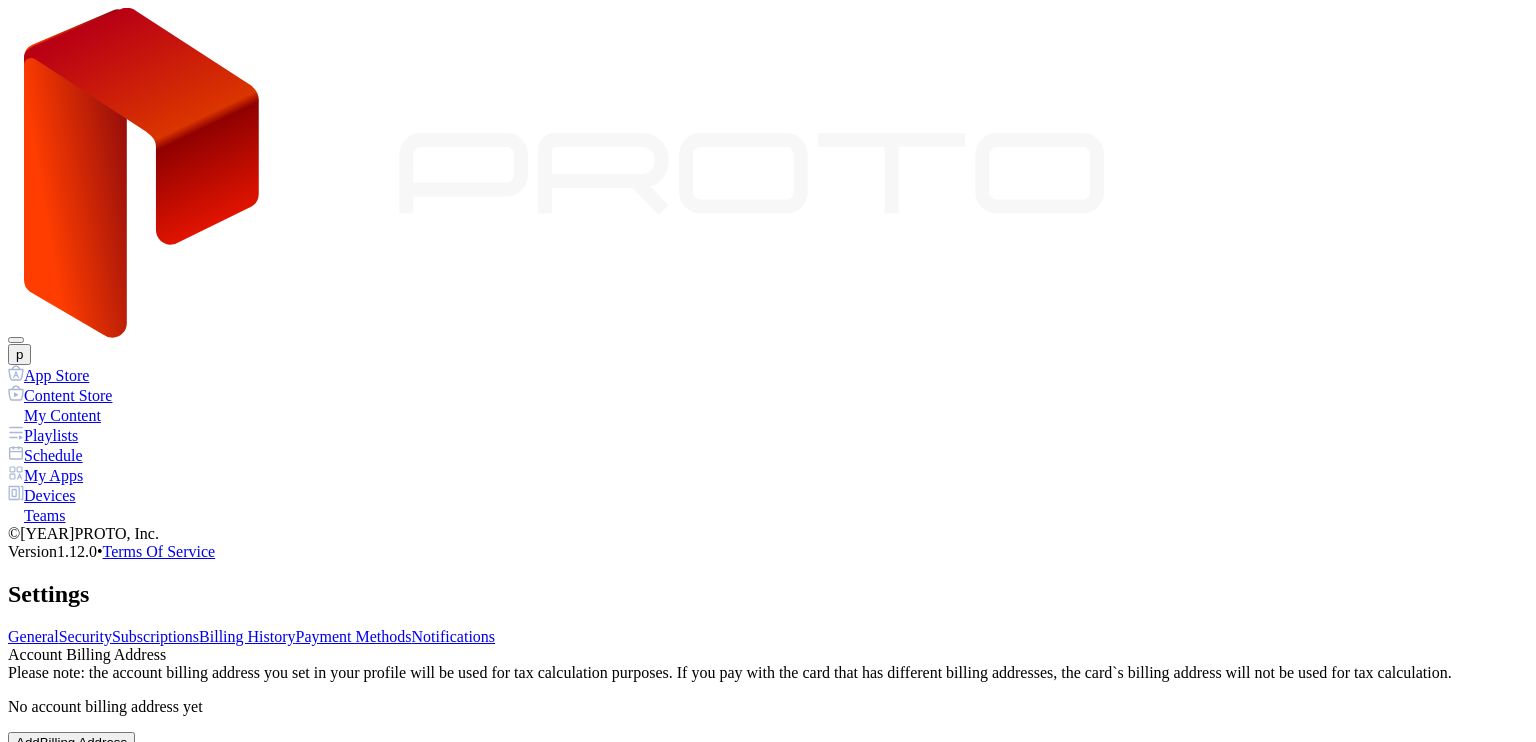 click at bounding box center (26, 931) 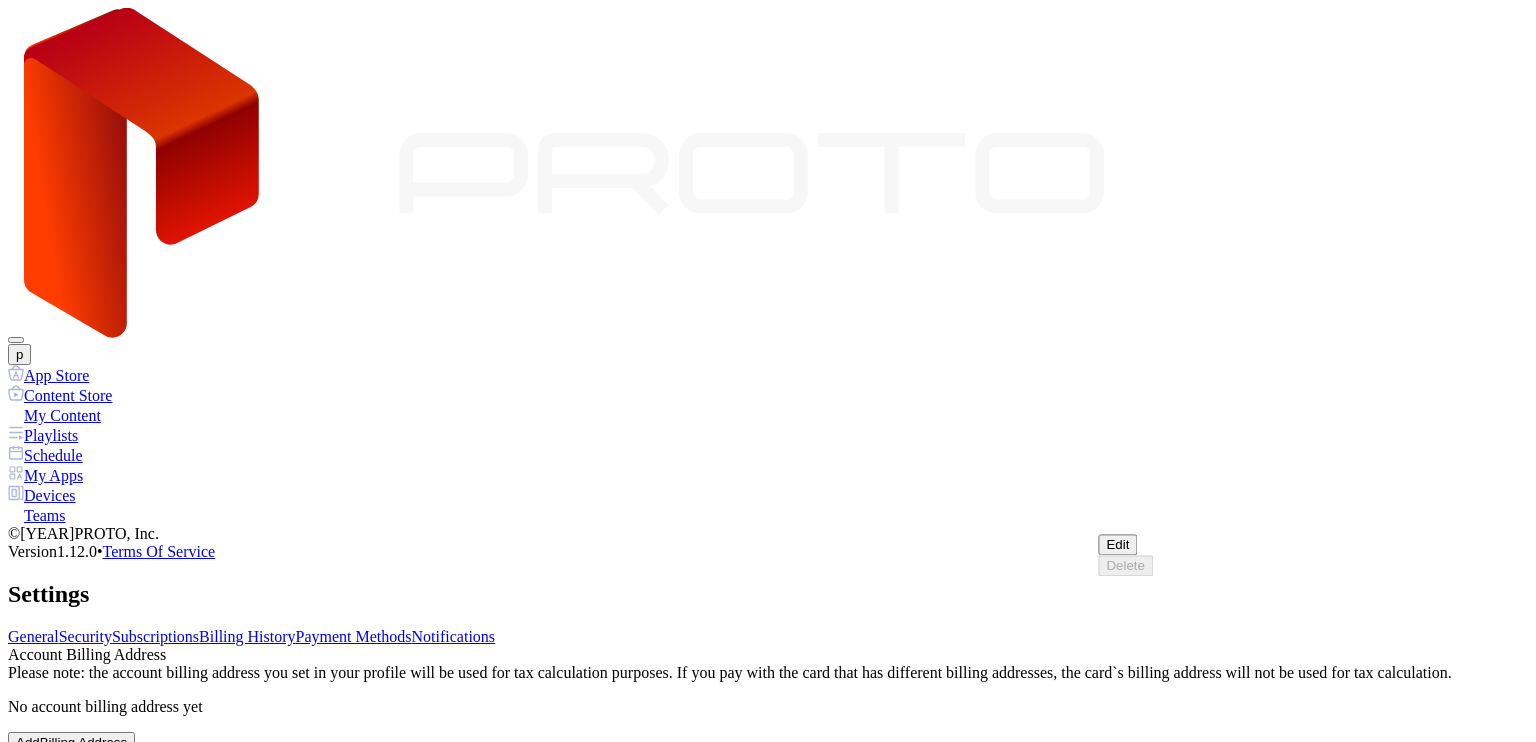 click at bounding box center [26, 931] 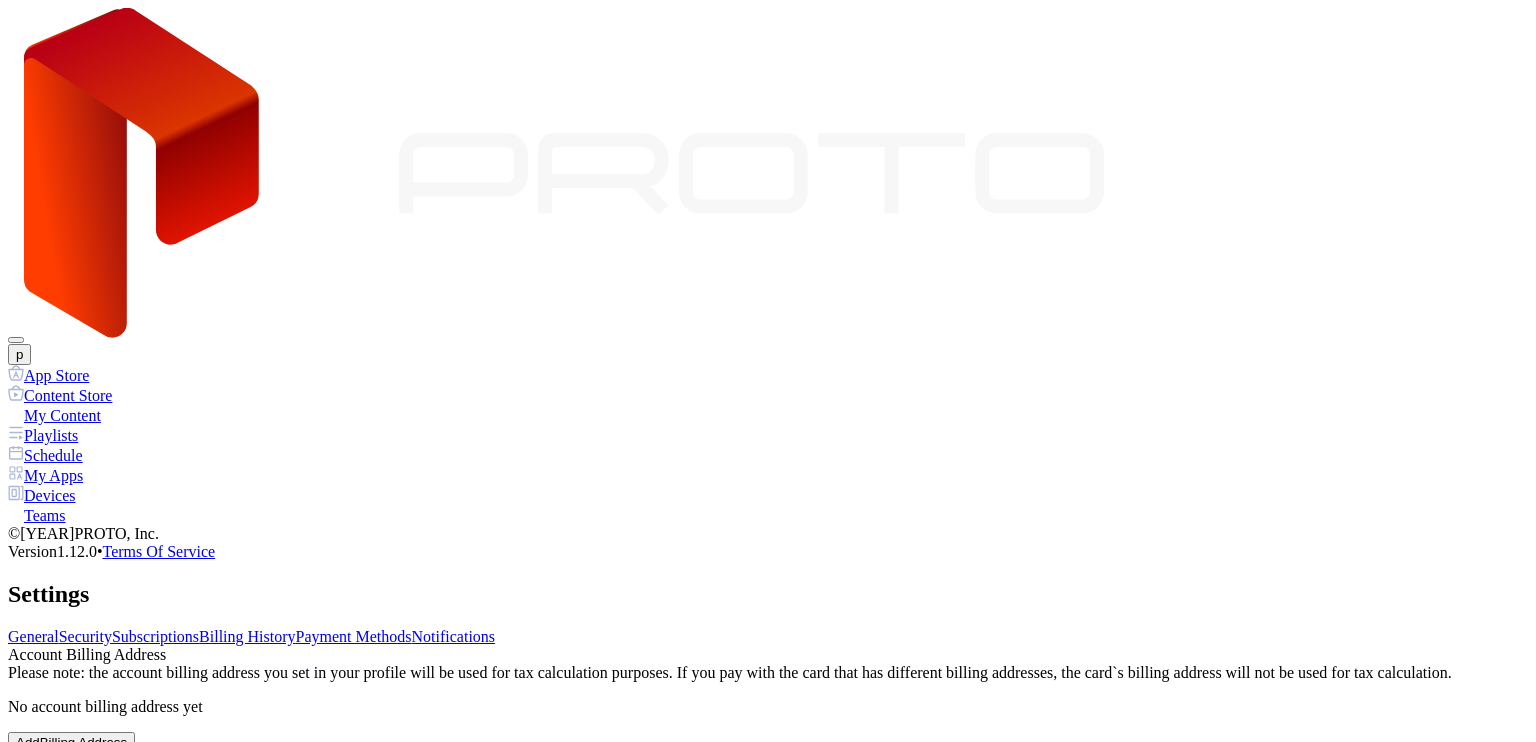click on "Please note: the account billing address you set in your profile will be used for tax calculation purposes. If you pay with the card that has different billing addresses, the card`s billing address will not be used for tax calculation." at bounding box center (768, 673) 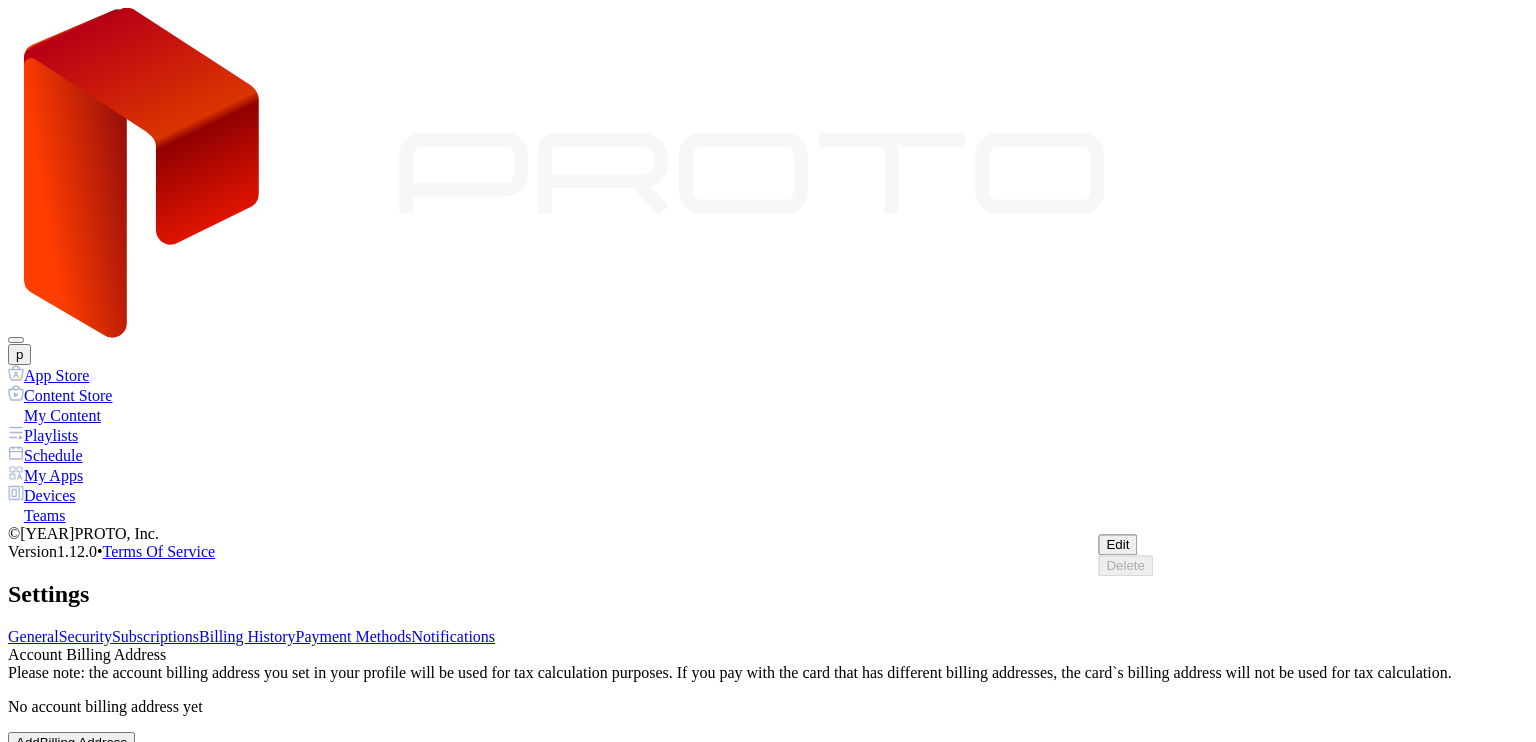 click at bounding box center [26, 931] 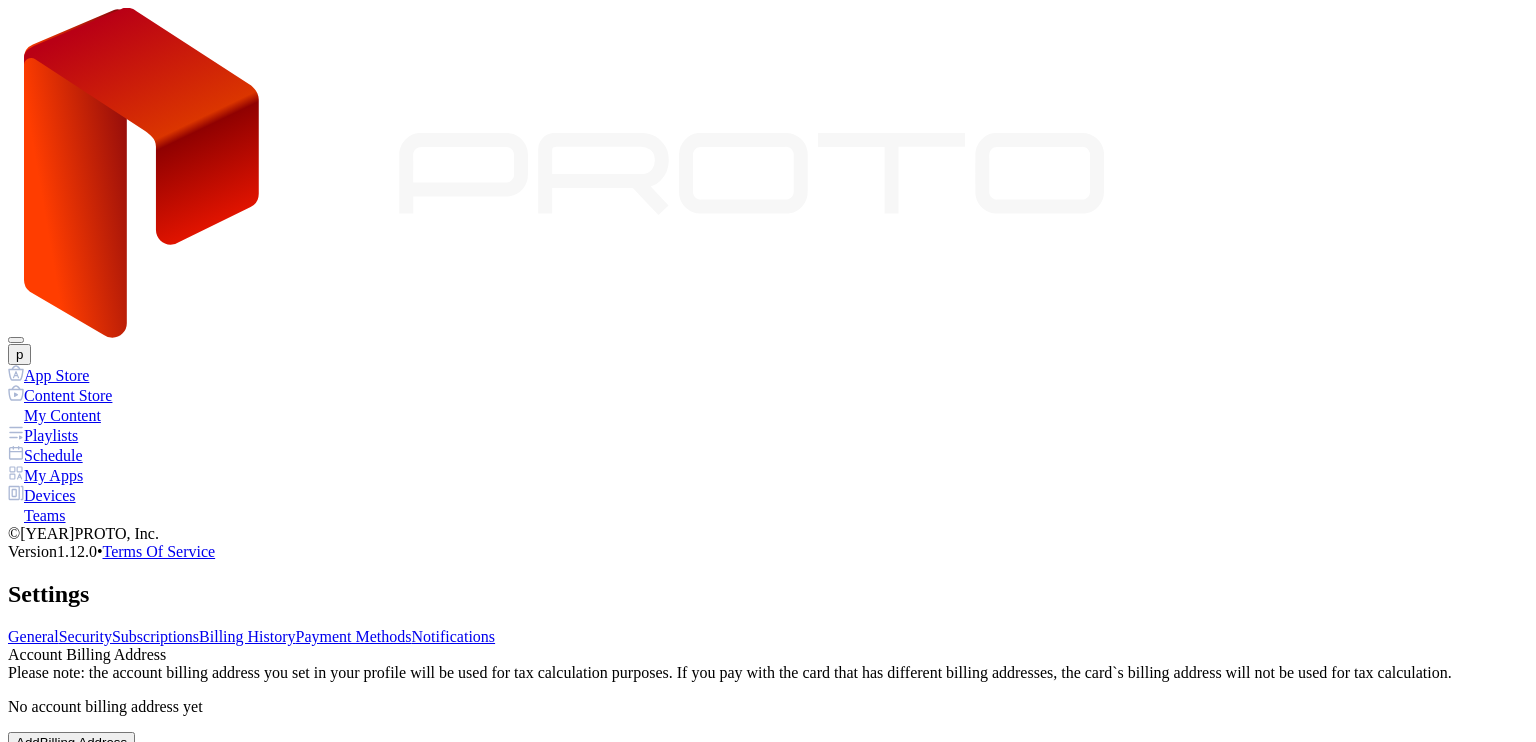 click on "Please note: the account billing address you set in your profile will be used for tax calculation purposes. If you pay with the card that has different billing addresses, the card`s billing address will not be used for tax calculation." at bounding box center [768, 673] 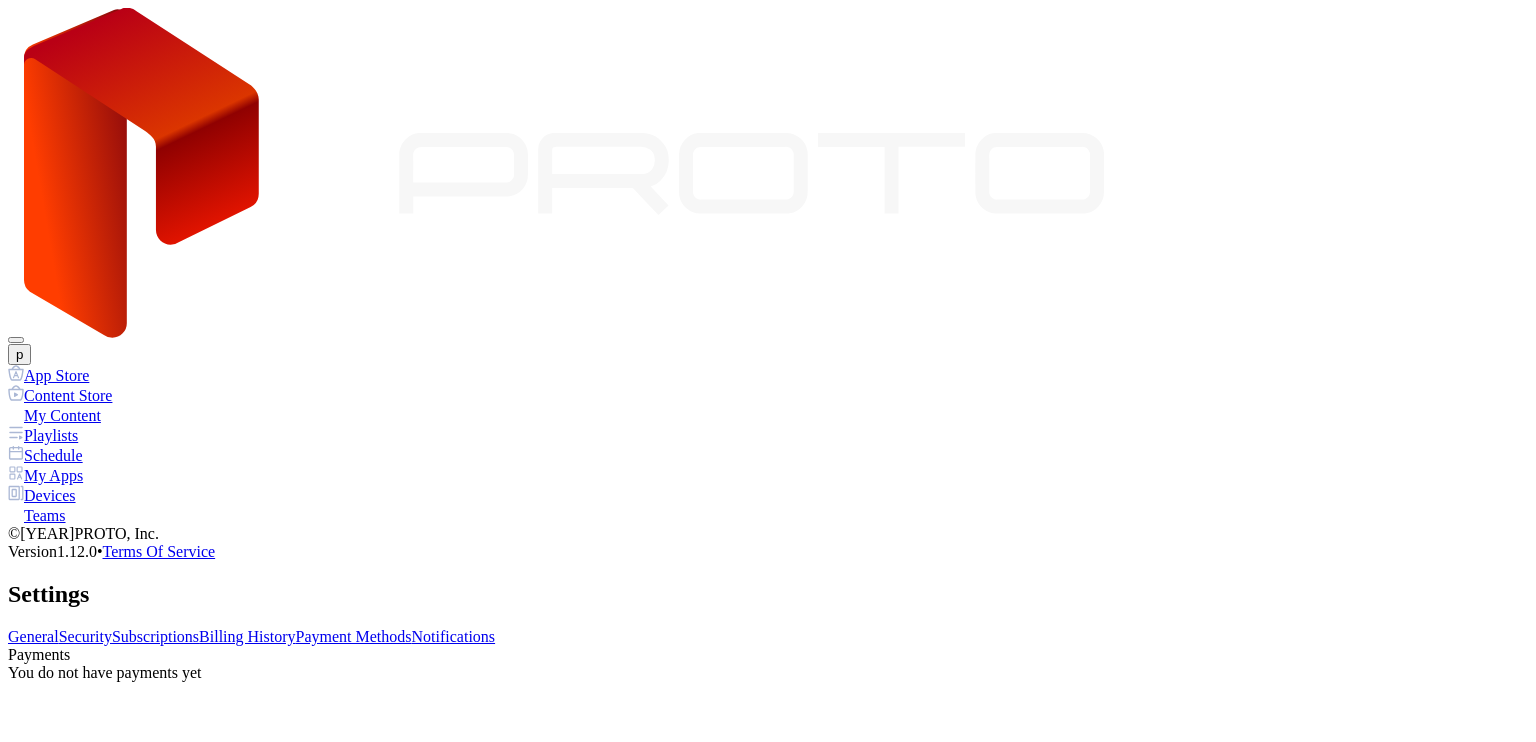 click on "Subscriptions" at bounding box center [155, 636] 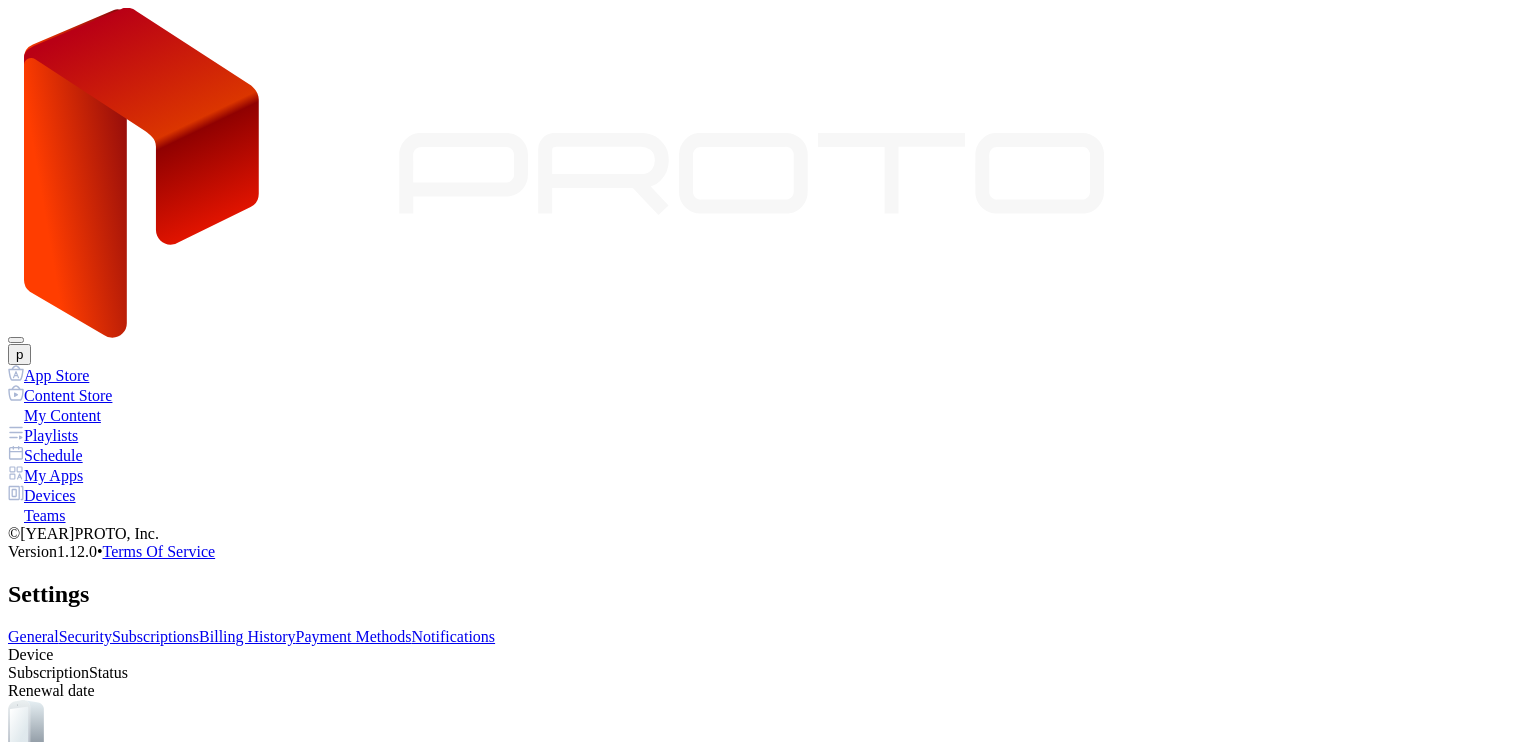 click on "Security" at bounding box center [85, 636] 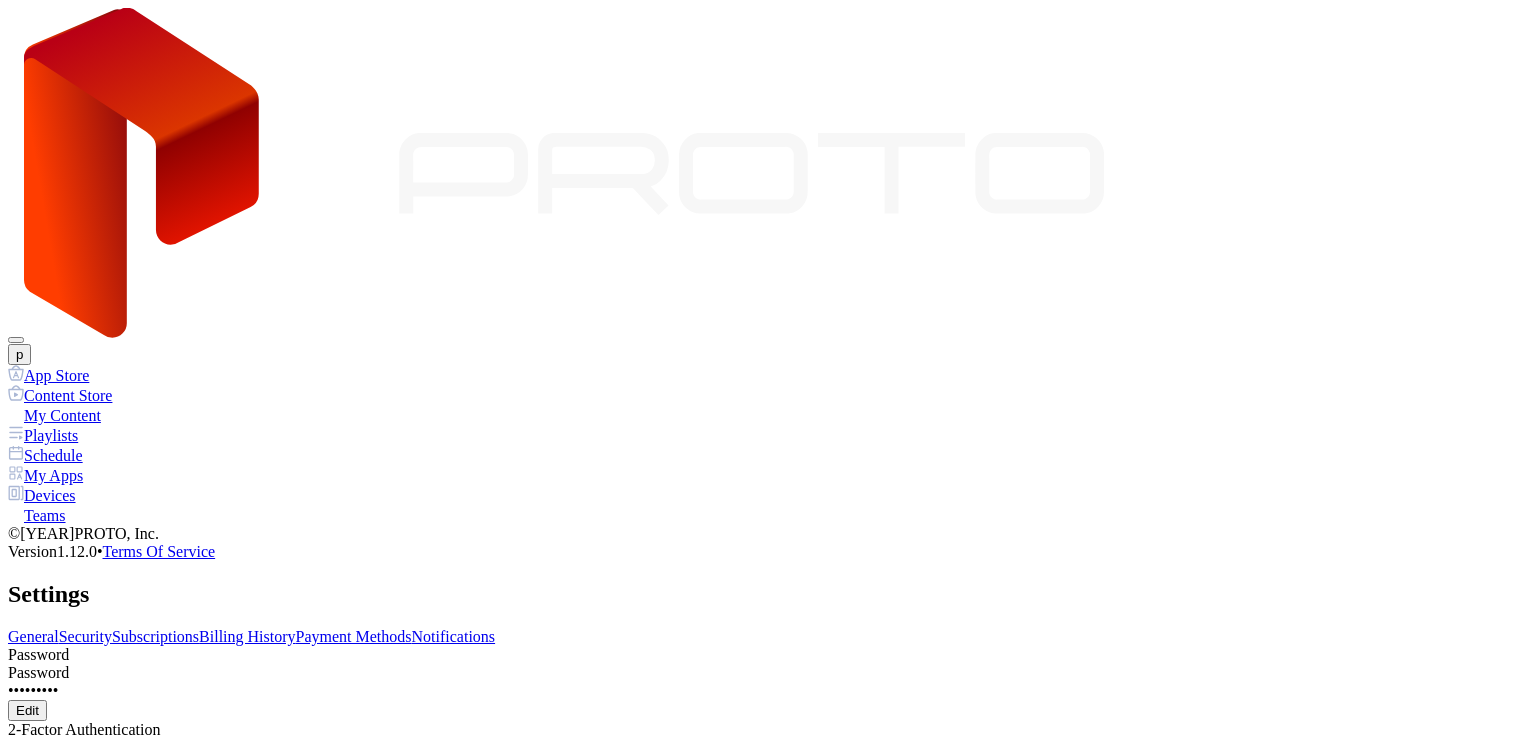 click on "Subscriptions" at bounding box center (155, 636) 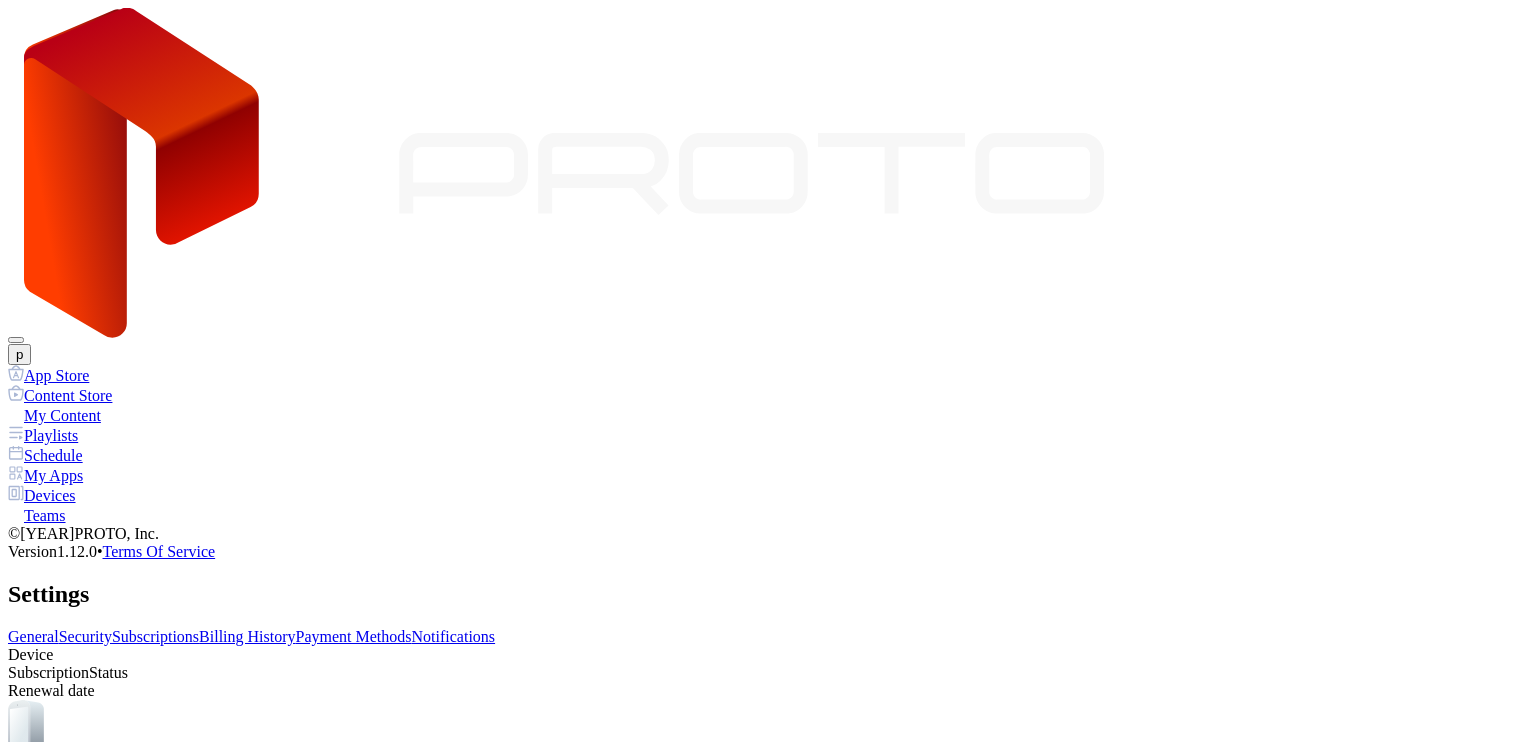 click on "Billing History" at bounding box center [247, 636] 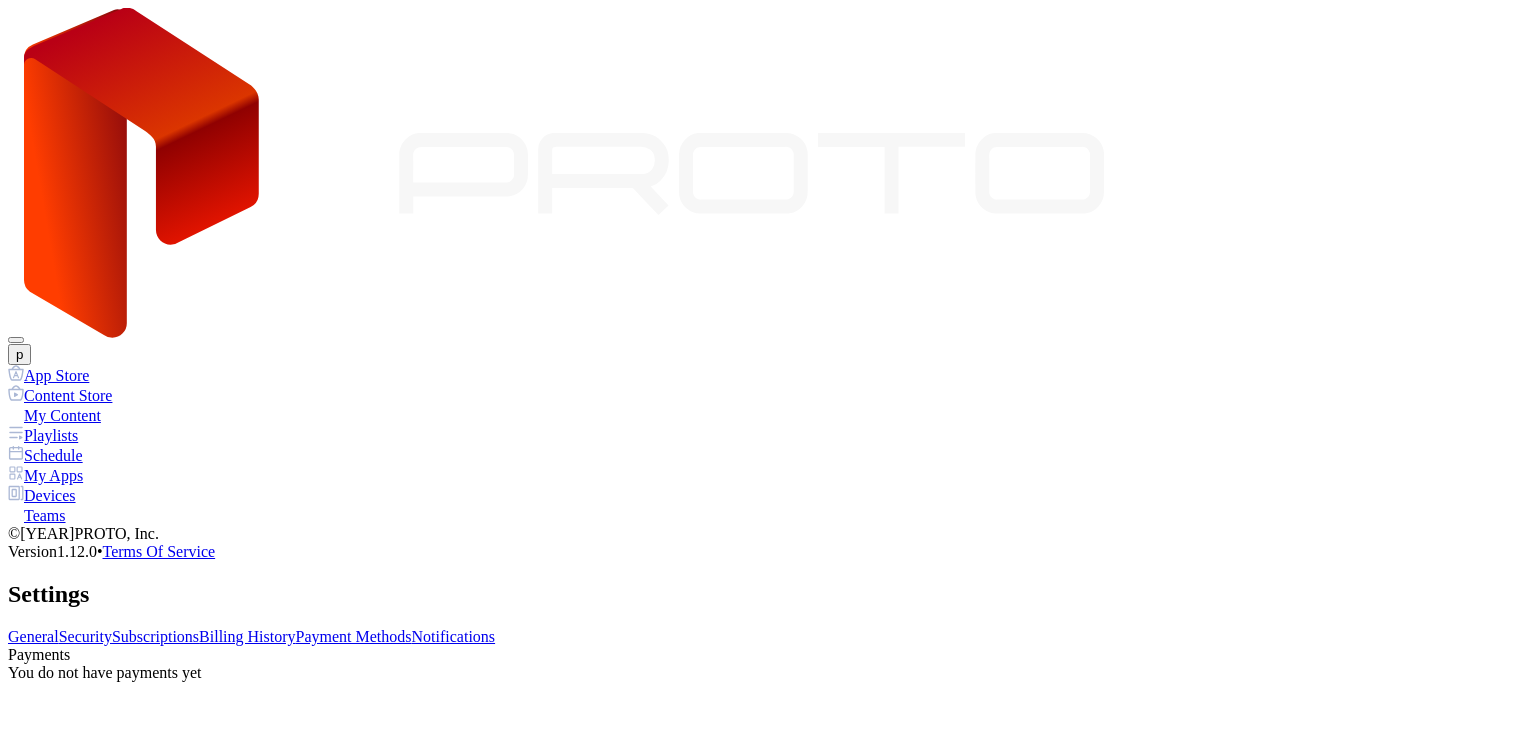 click on "Payment Methods" at bounding box center (354, 636) 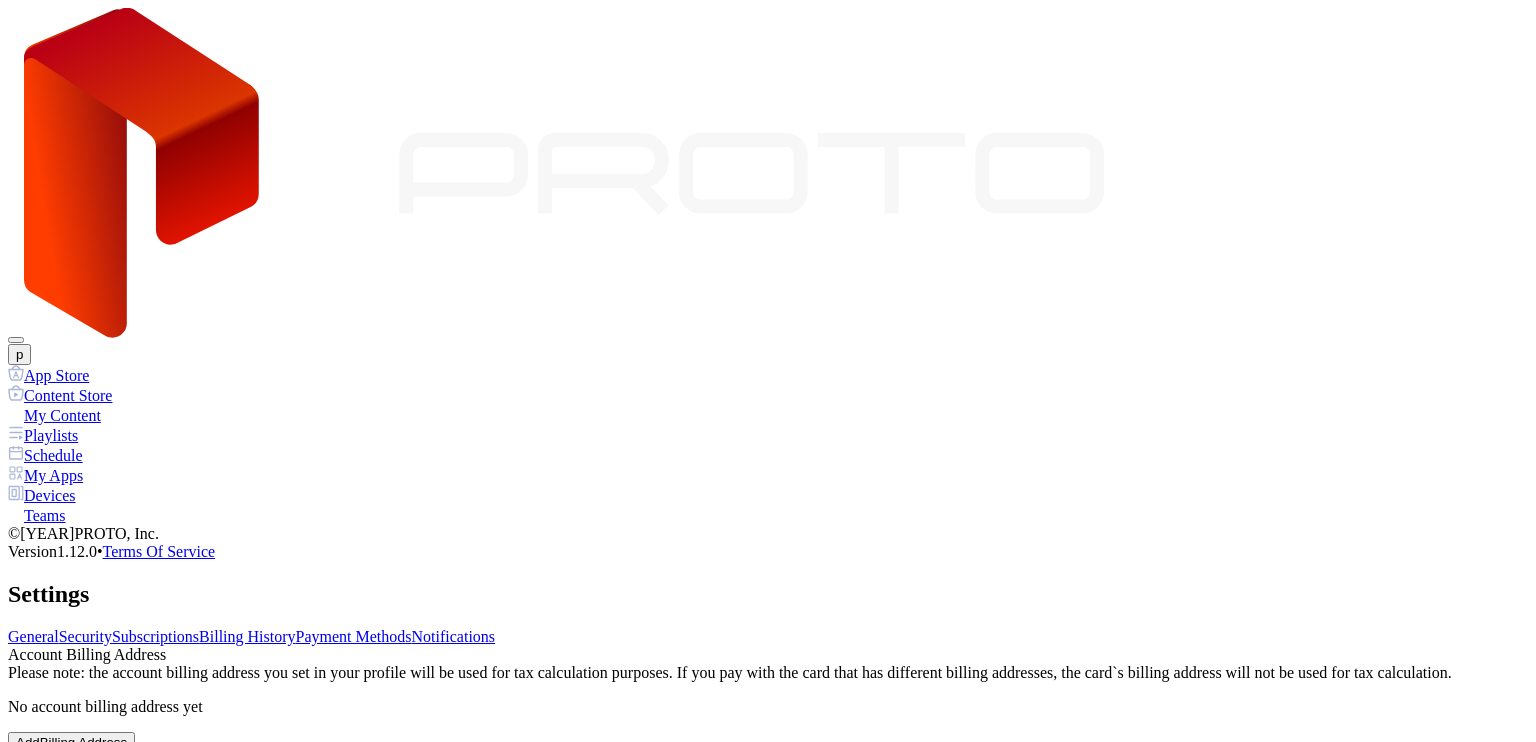 click on "Billing History" at bounding box center (247, 636) 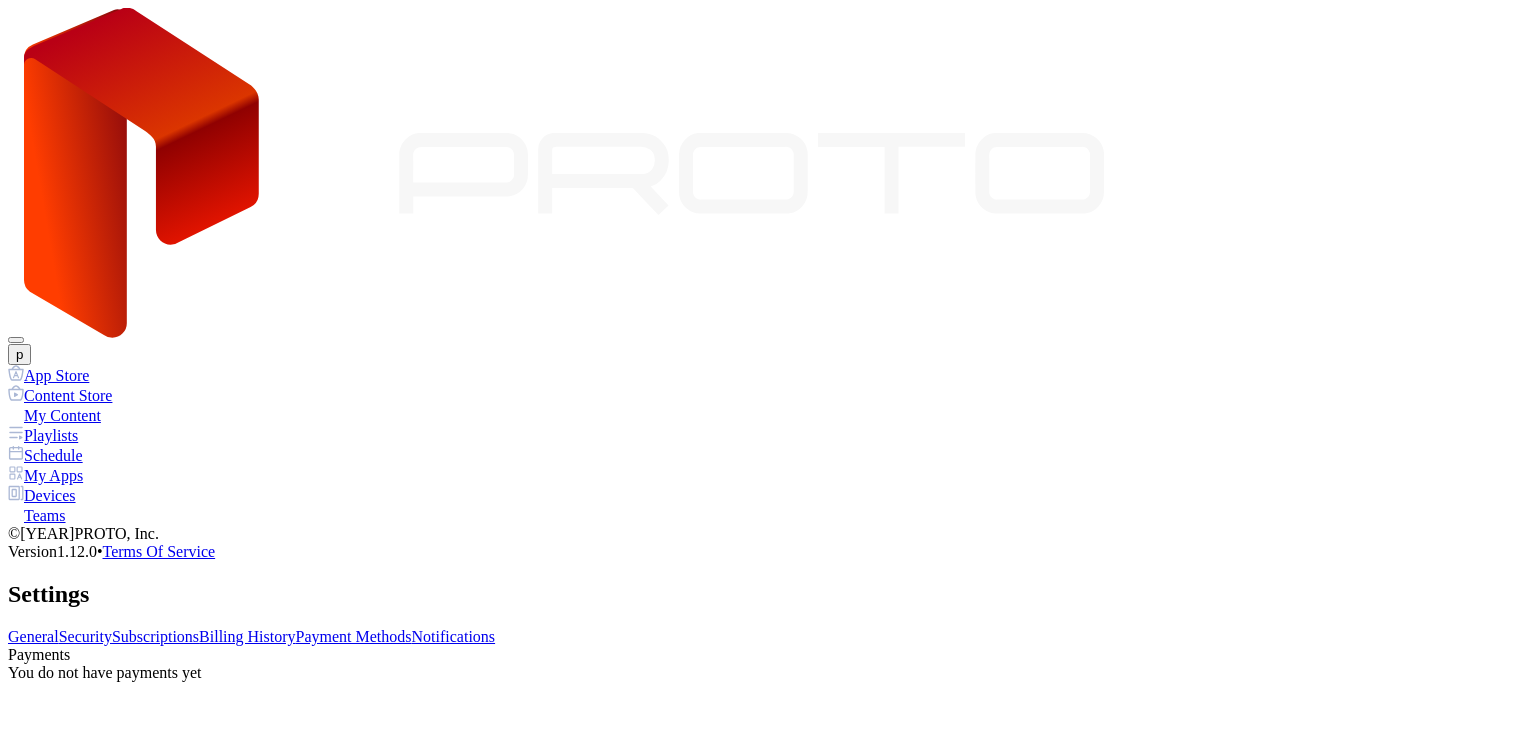 click on "Payment Methods" at bounding box center (354, 636) 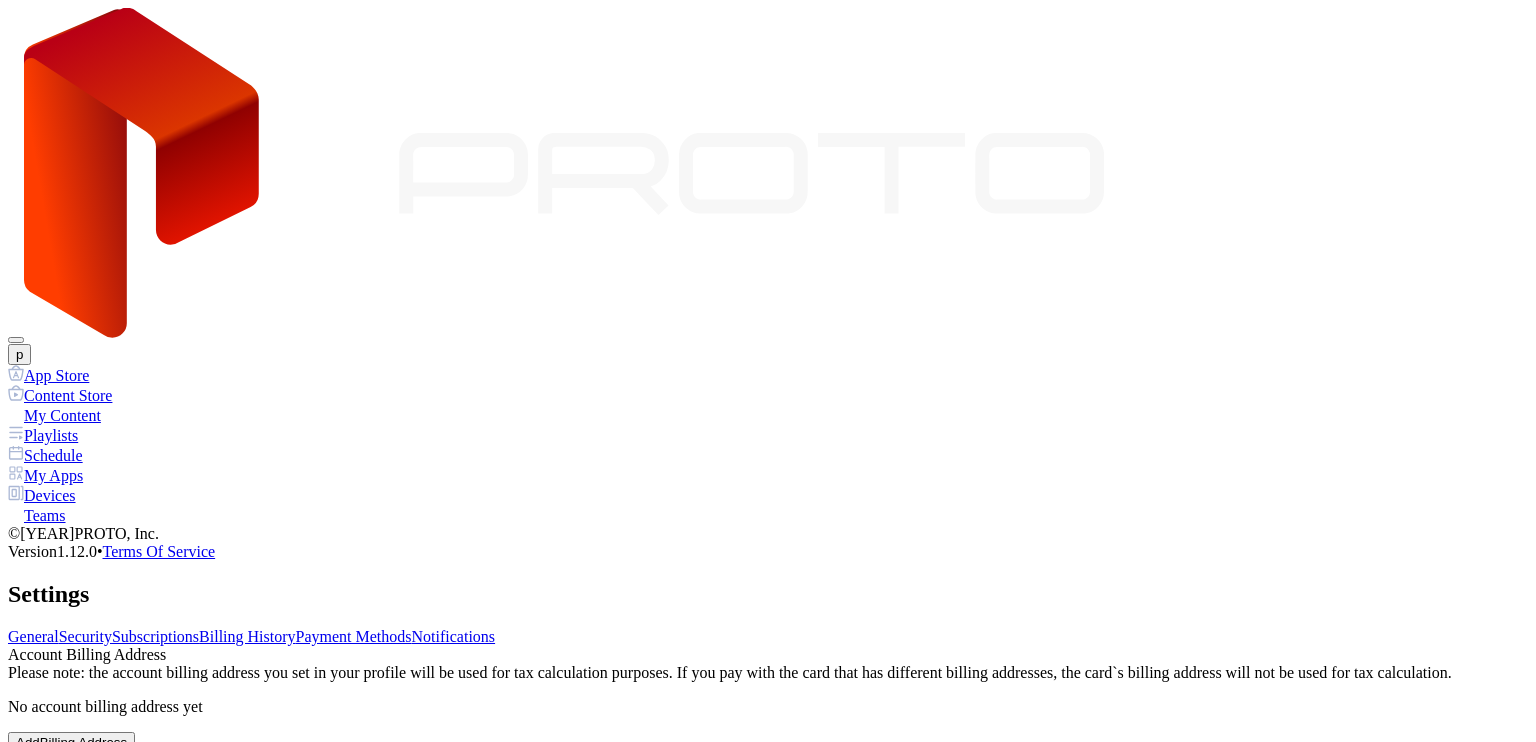 drag, startPoint x: 736, startPoint y: 0, endPoint x: 686, endPoint y: 50, distance: 70.71068 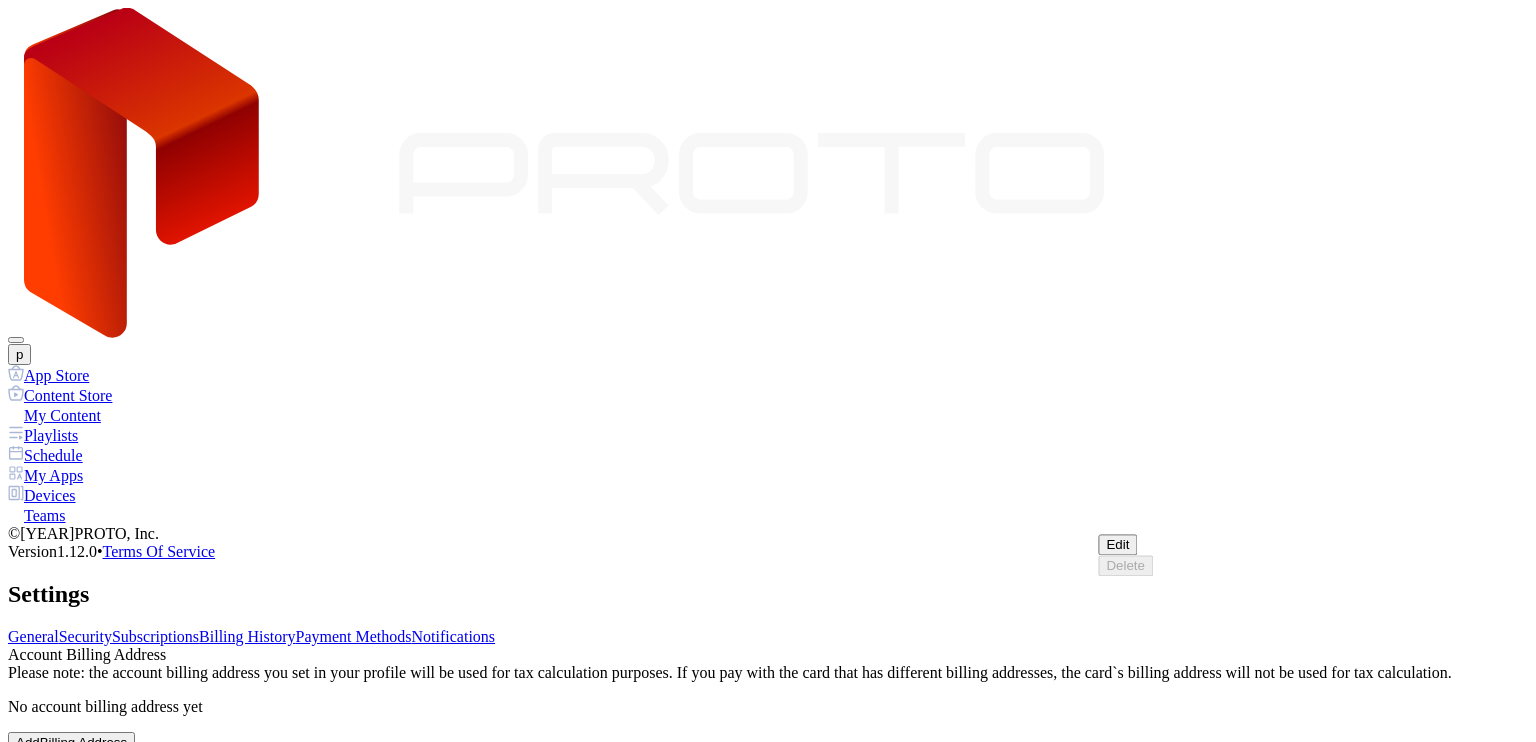 click at bounding box center (26, 931) 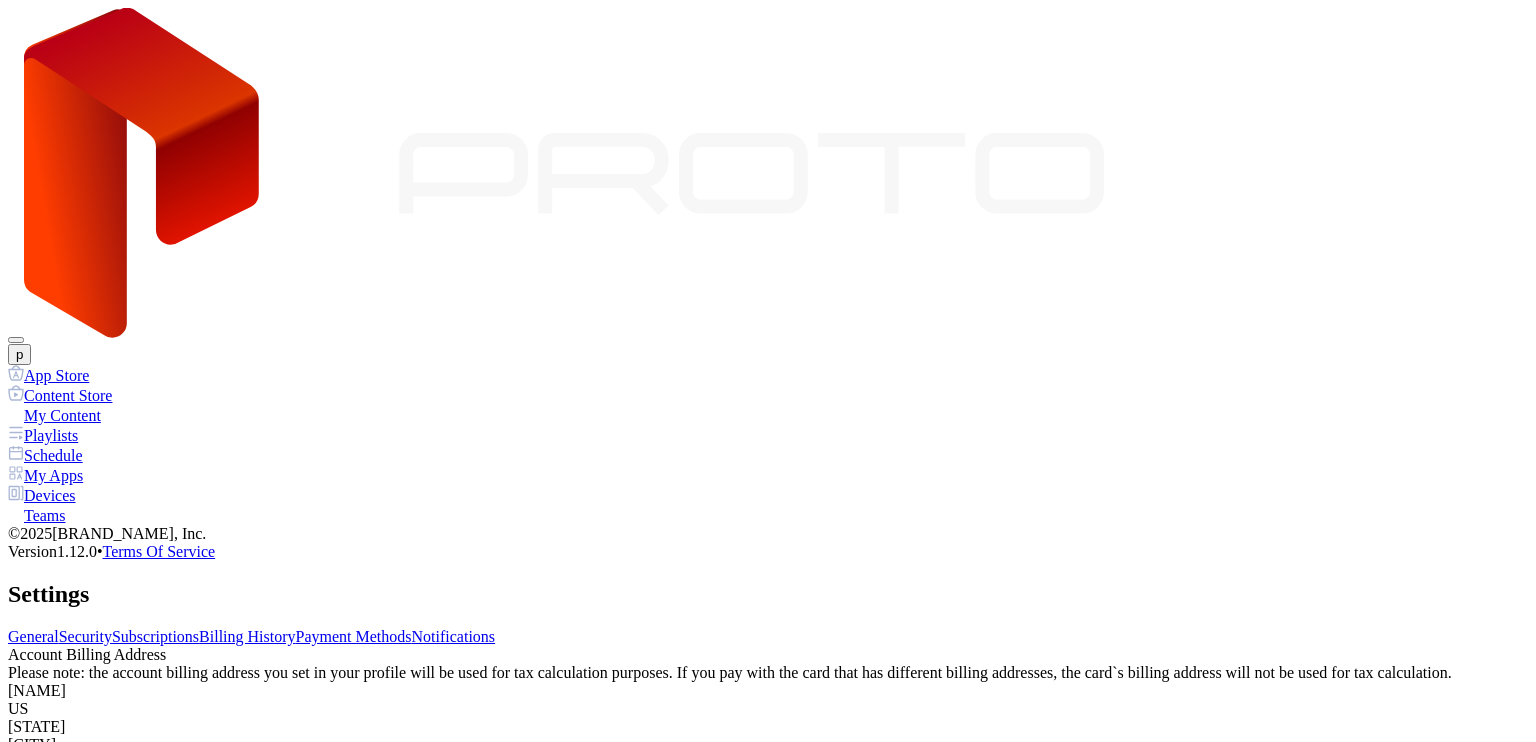 scroll, scrollTop: 0, scrollLeft: 0, axis: both 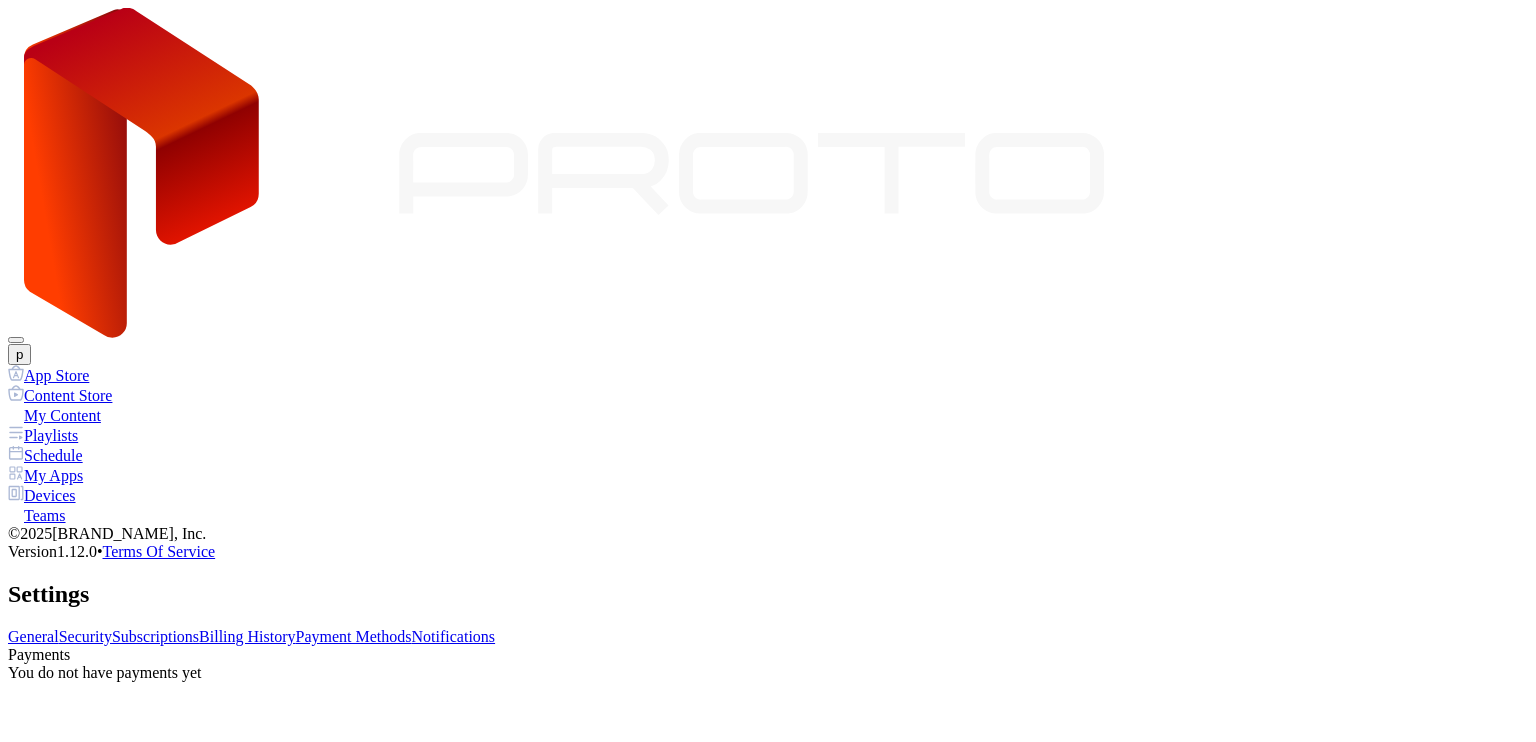 click on "Subscriptions" at bounding box center (155, 636) 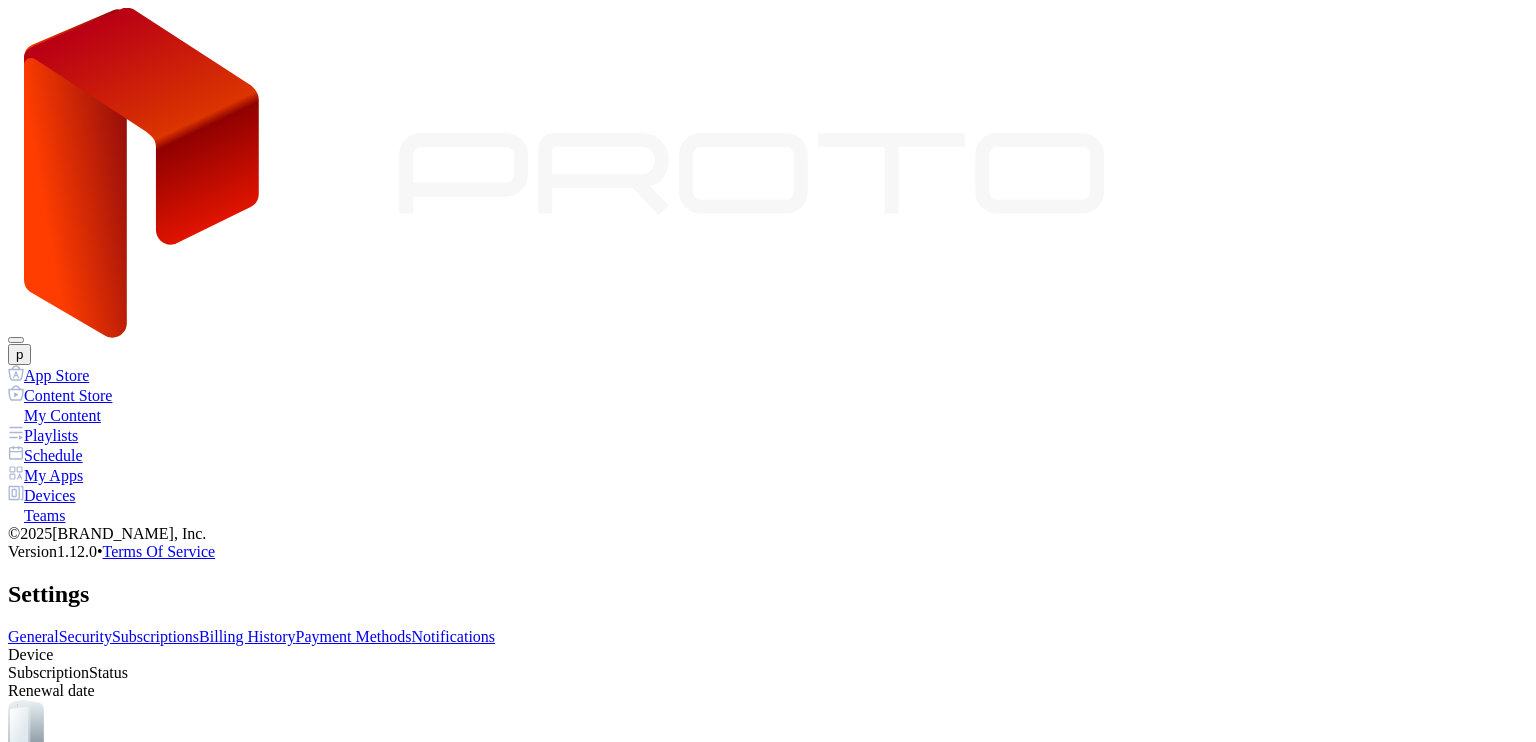 click on "Security" at bounding box center [85, 636] 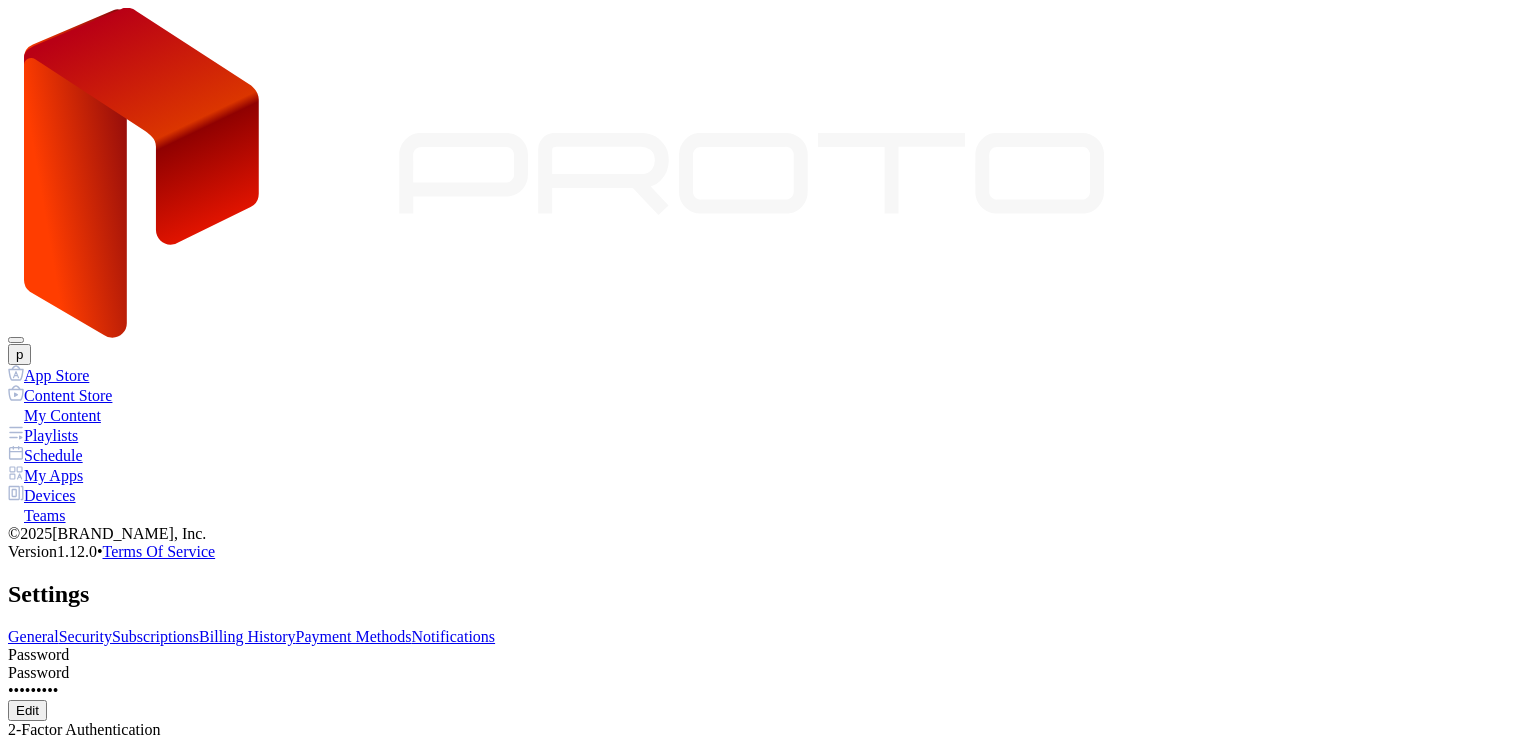 click on "Billing History" at bounding box center [247, 636] 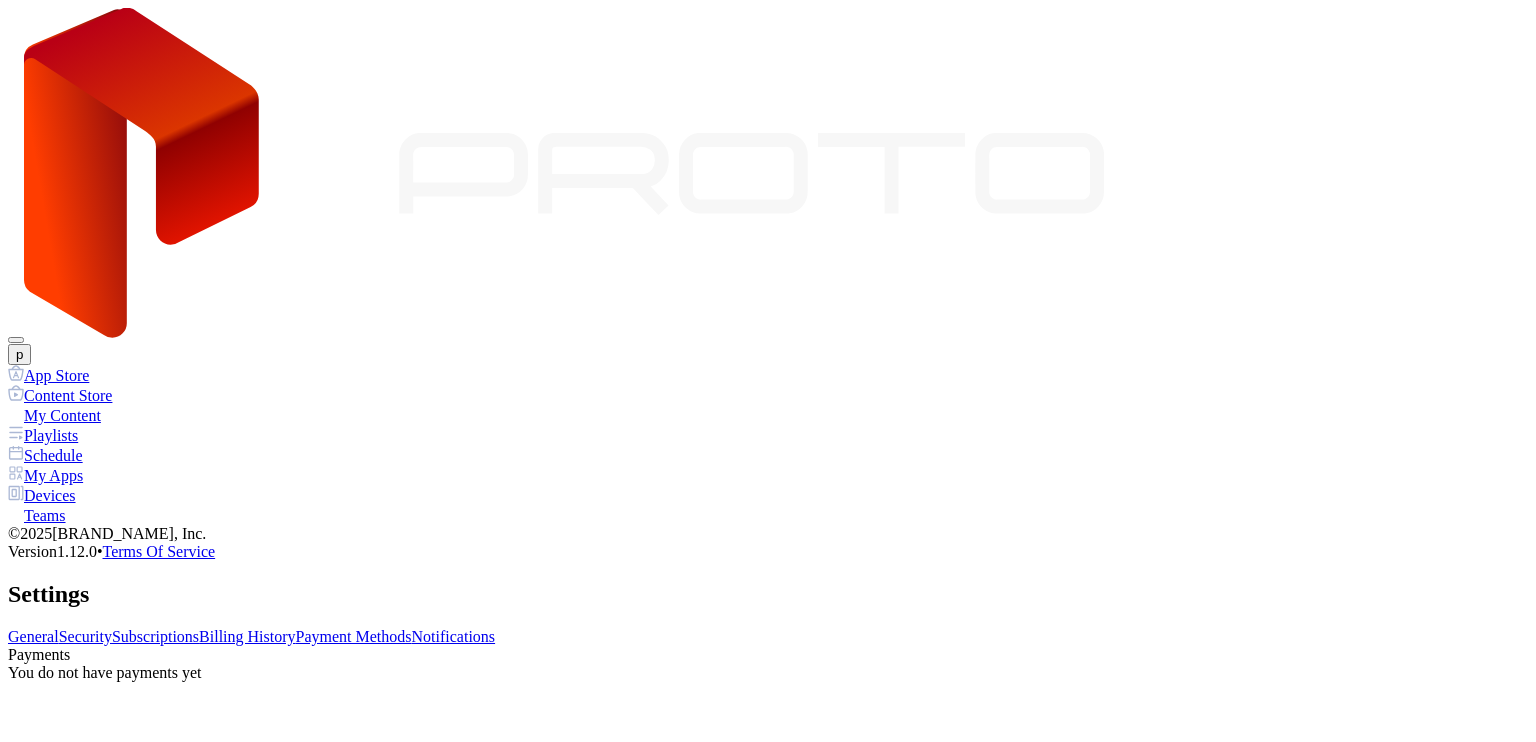 click on "Payment Methods" at bounding box center [354, 636] 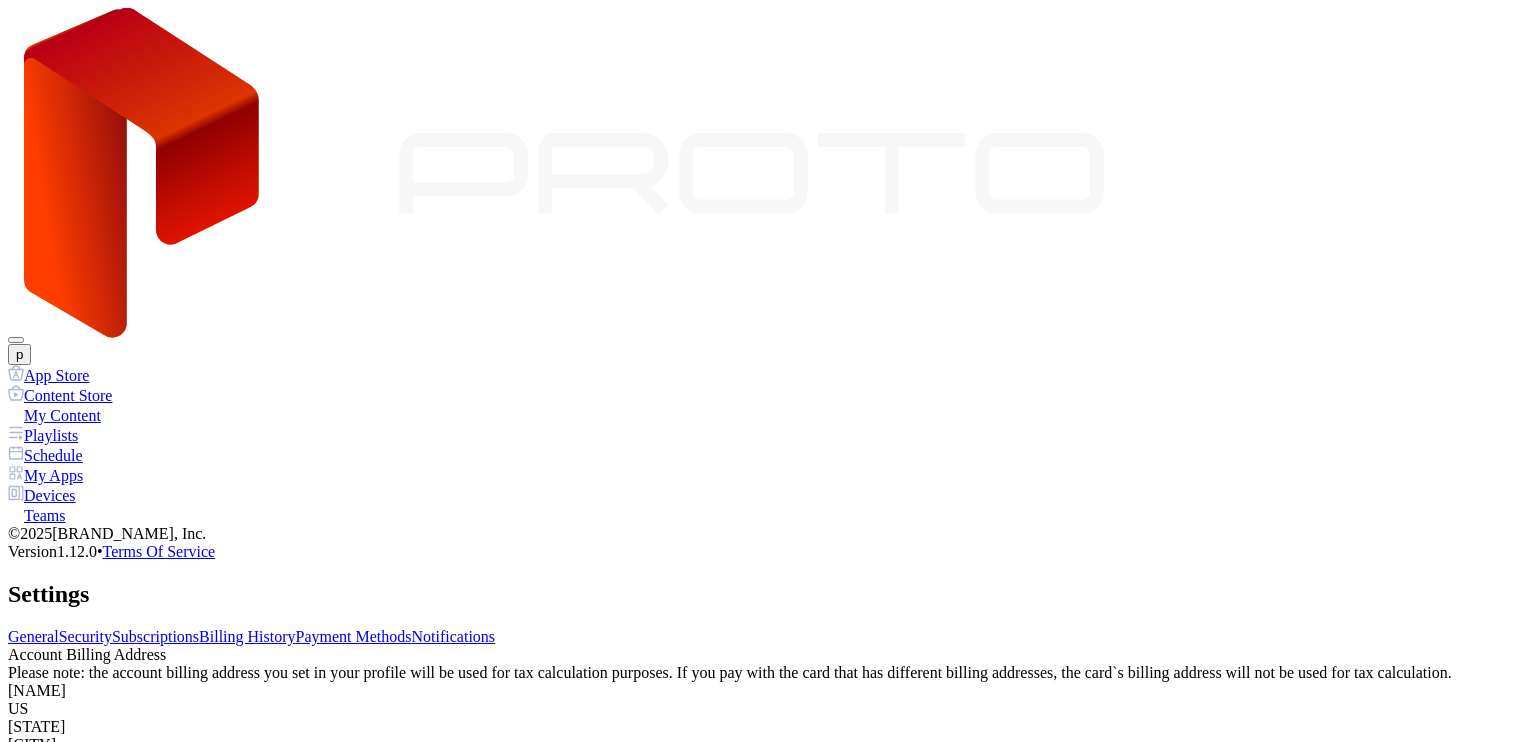 scroll, scrollTop: 0, scrollLeft: 0, axis: both 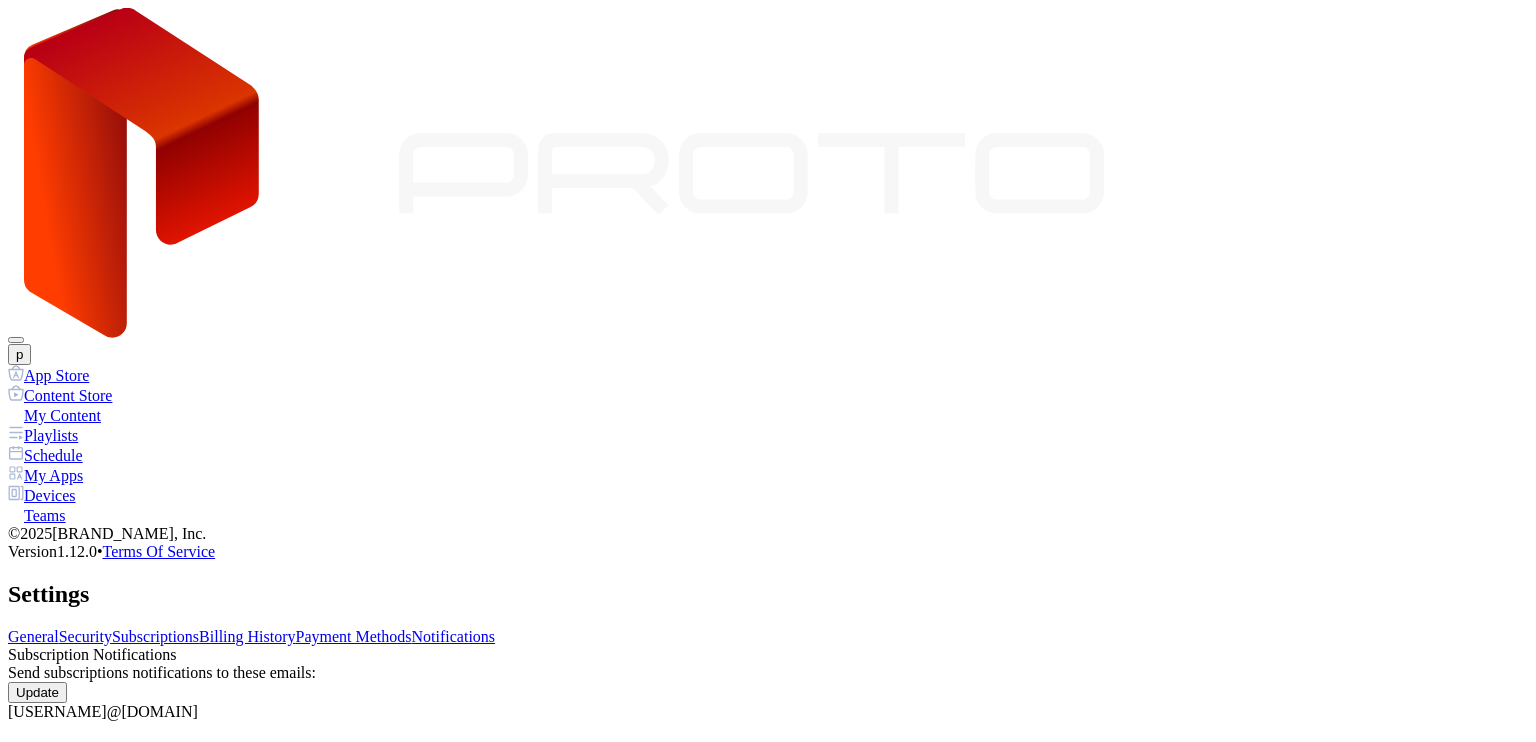 click on "Payment Methods" at bounding box center [354, 636] 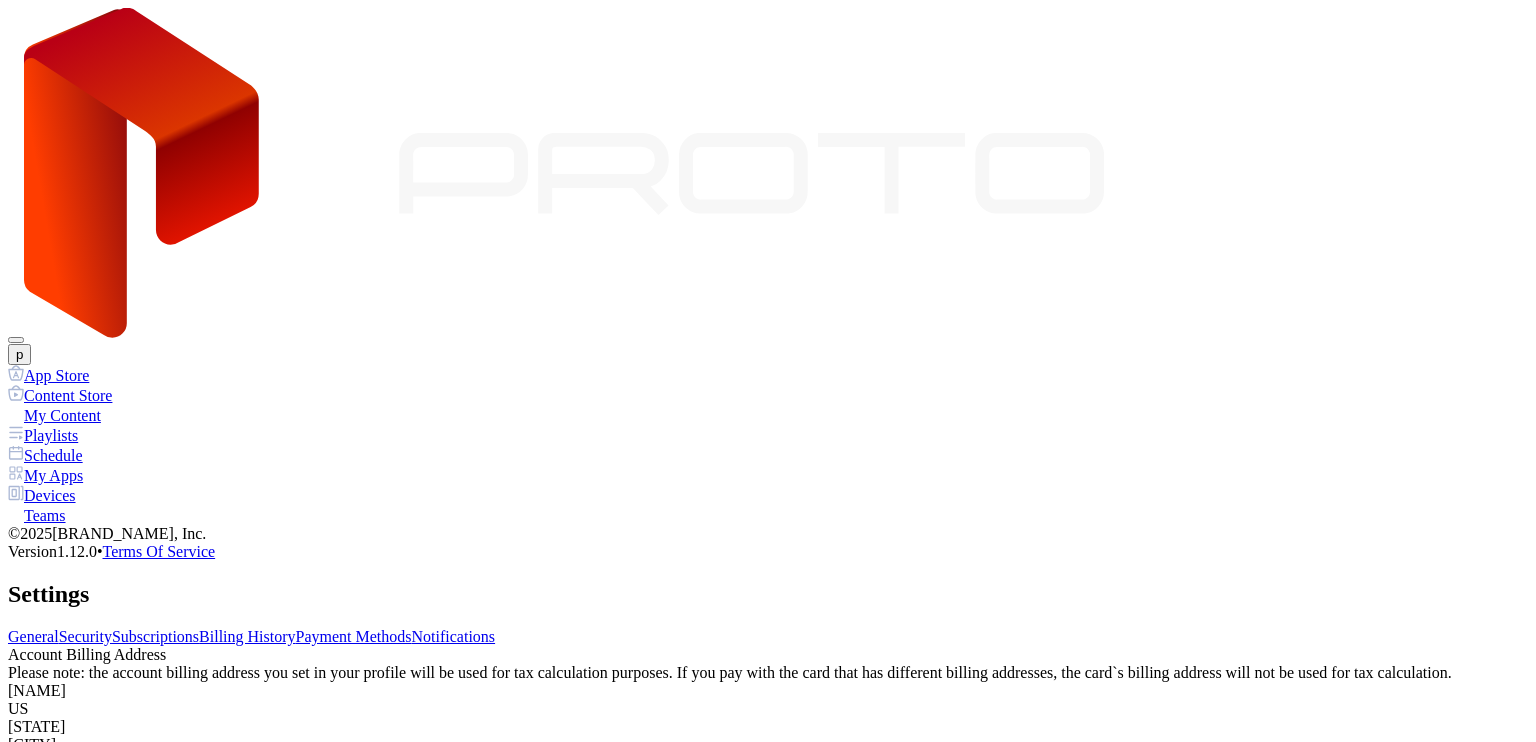 click on "Billing History" at bounding box center (247, 636) 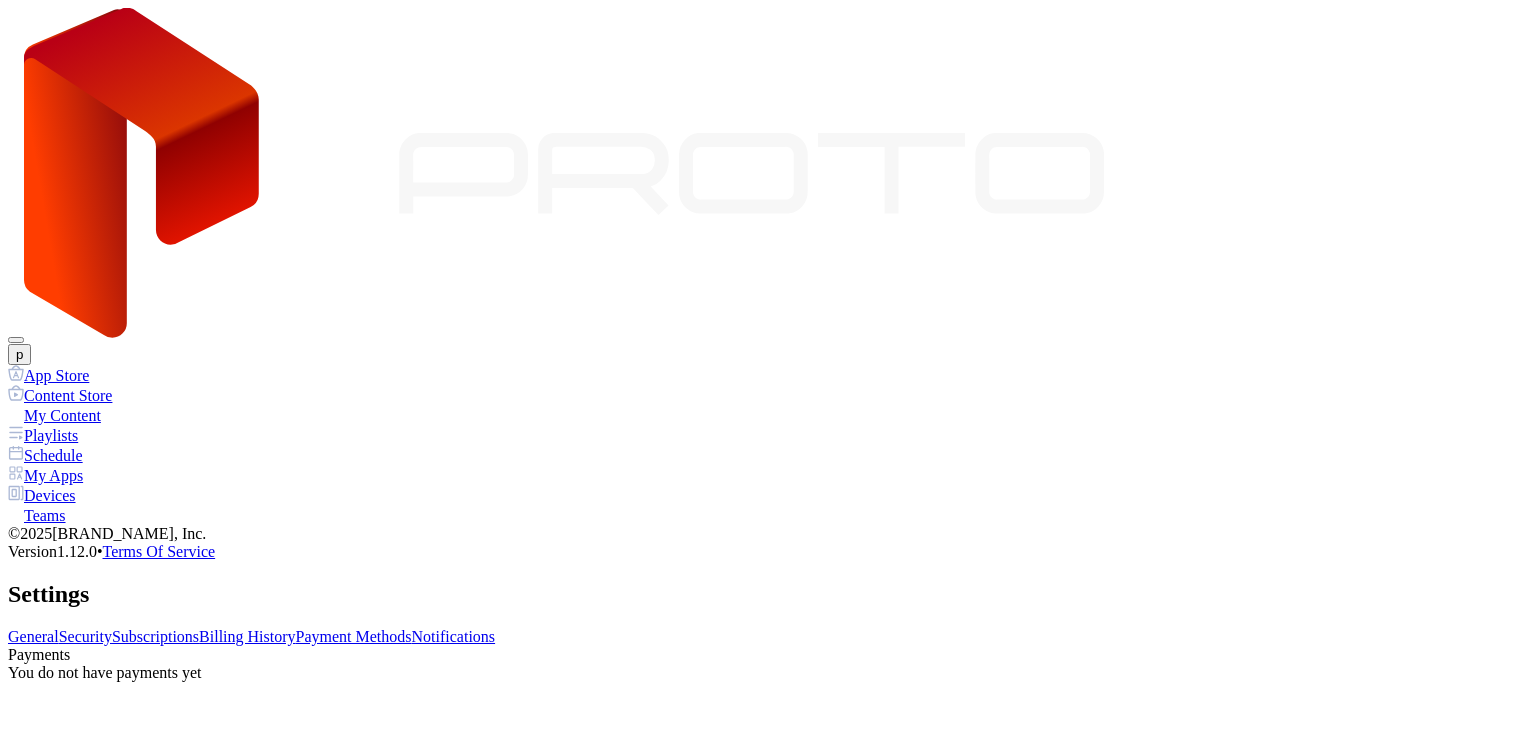 click on "Notifications" at bounding box center (454, 636) 